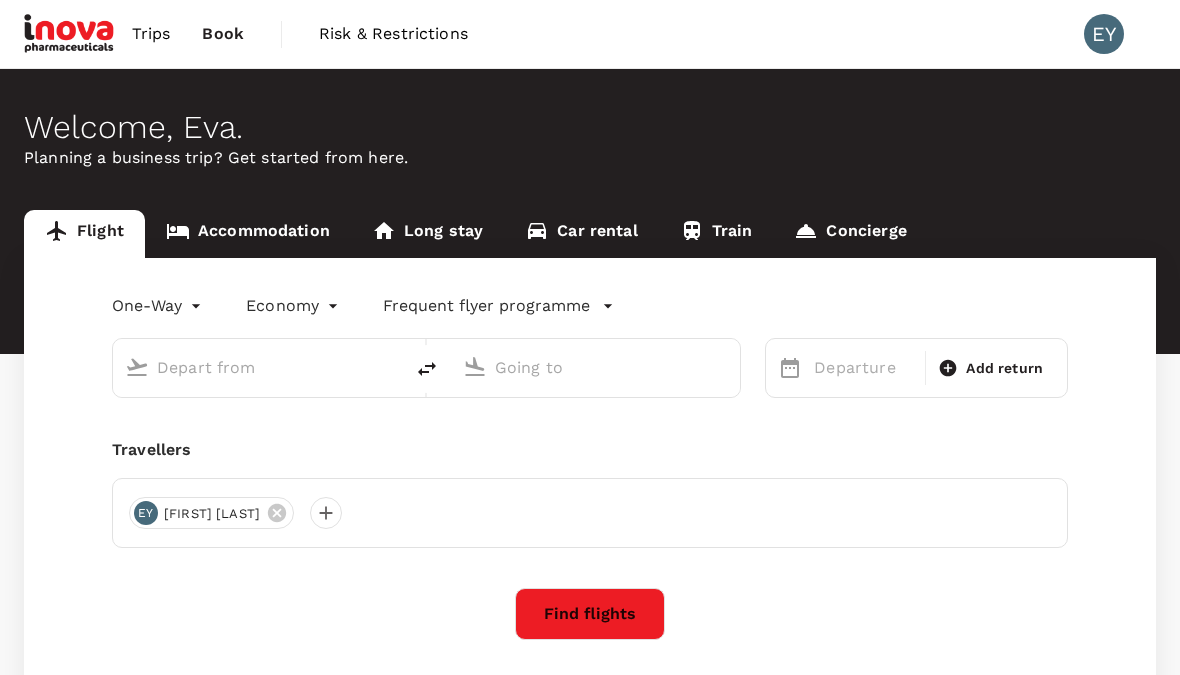 scroll, scrollTop: 0, scrollLeft: 0, axis: both 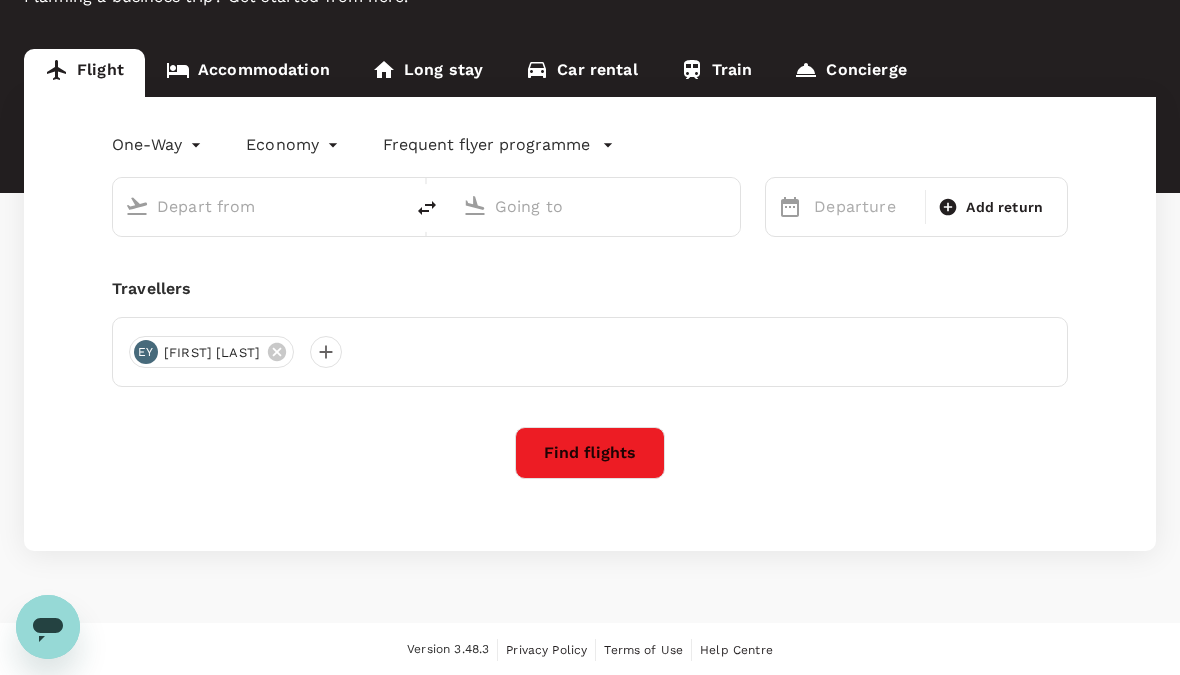click at bounding box center (259, 206) 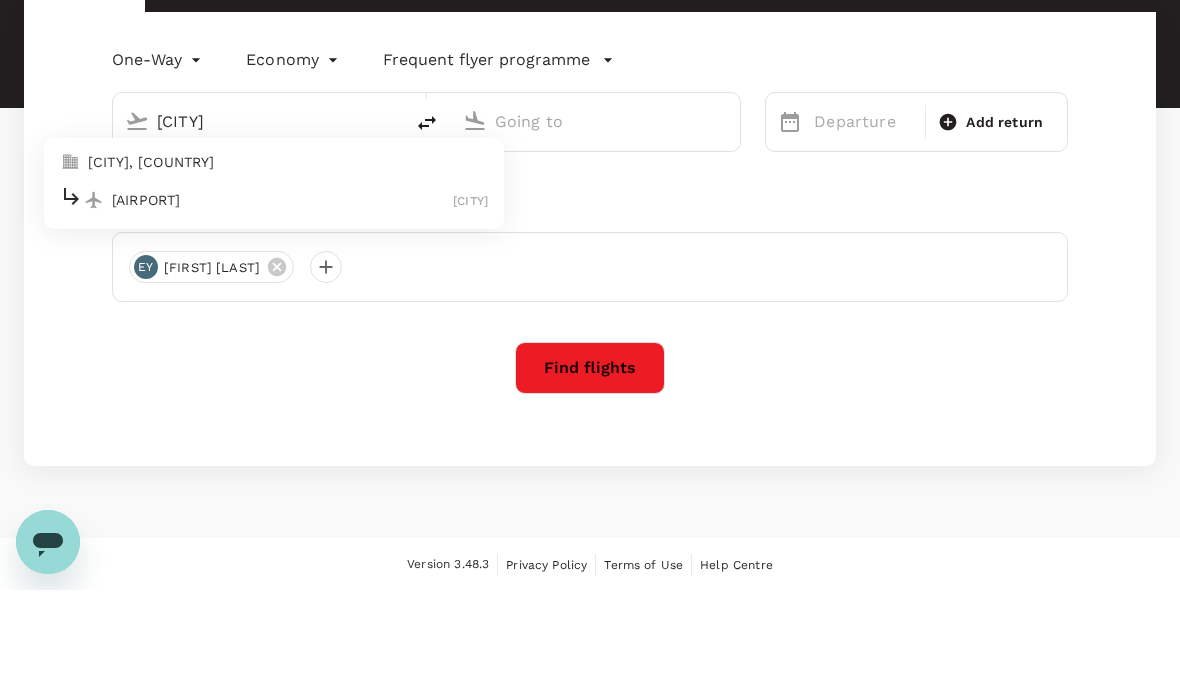 click on "[CITY], [COUNTRY]" at bounding box center [288, 247] 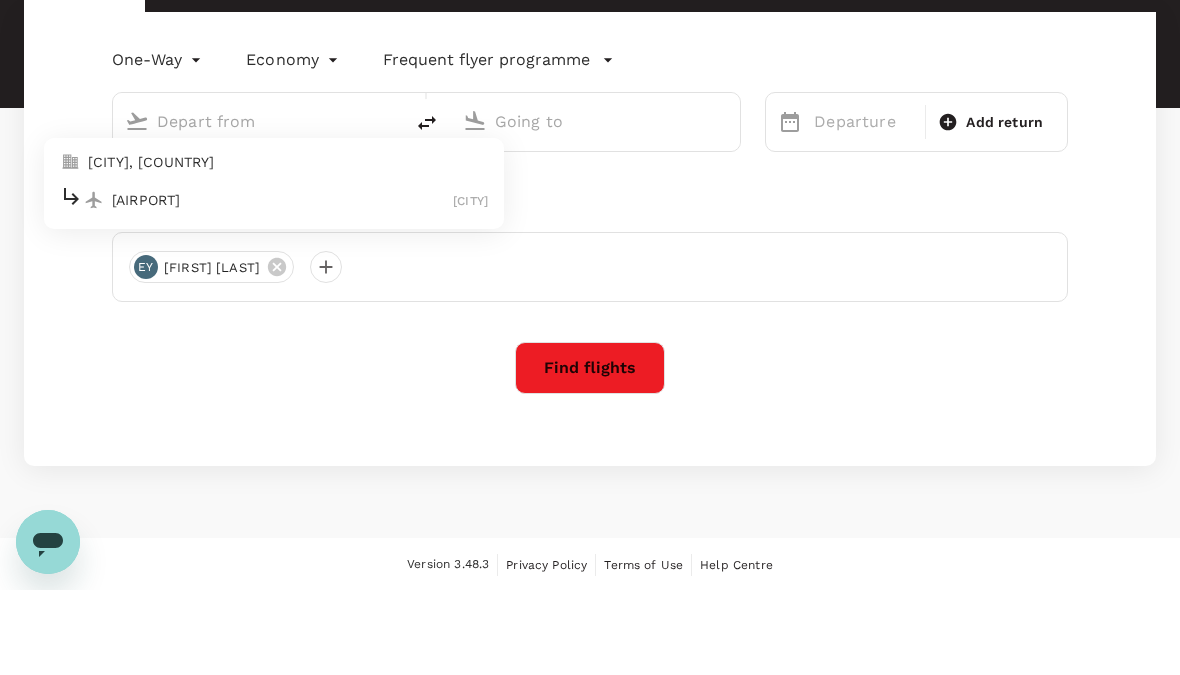 type on "[CITY], [COUNTRY] (any)" 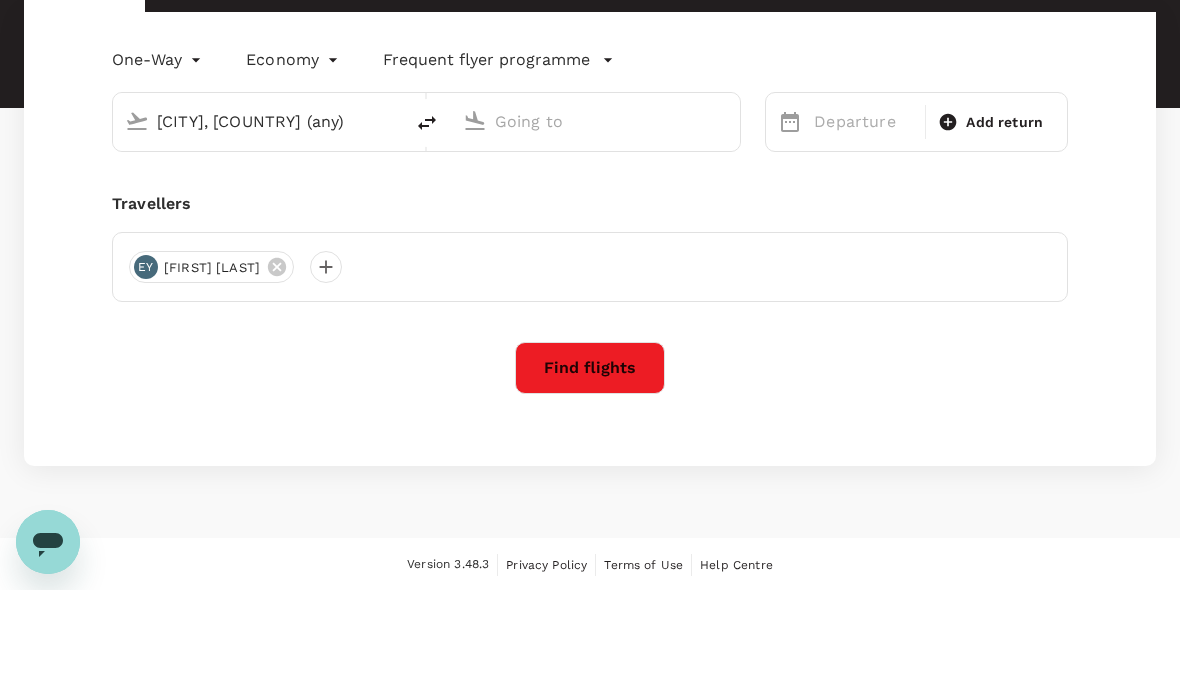 click at bounding box center [597, 206] 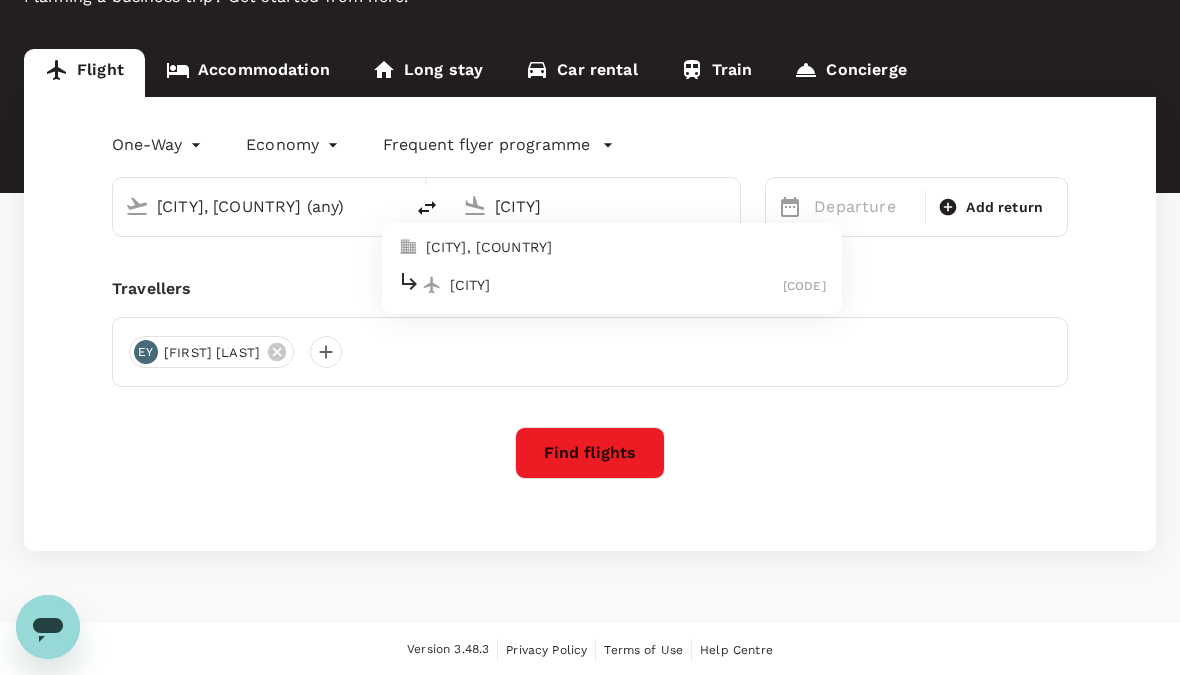 click on "[CITY]" at bounding box center (616, 285) 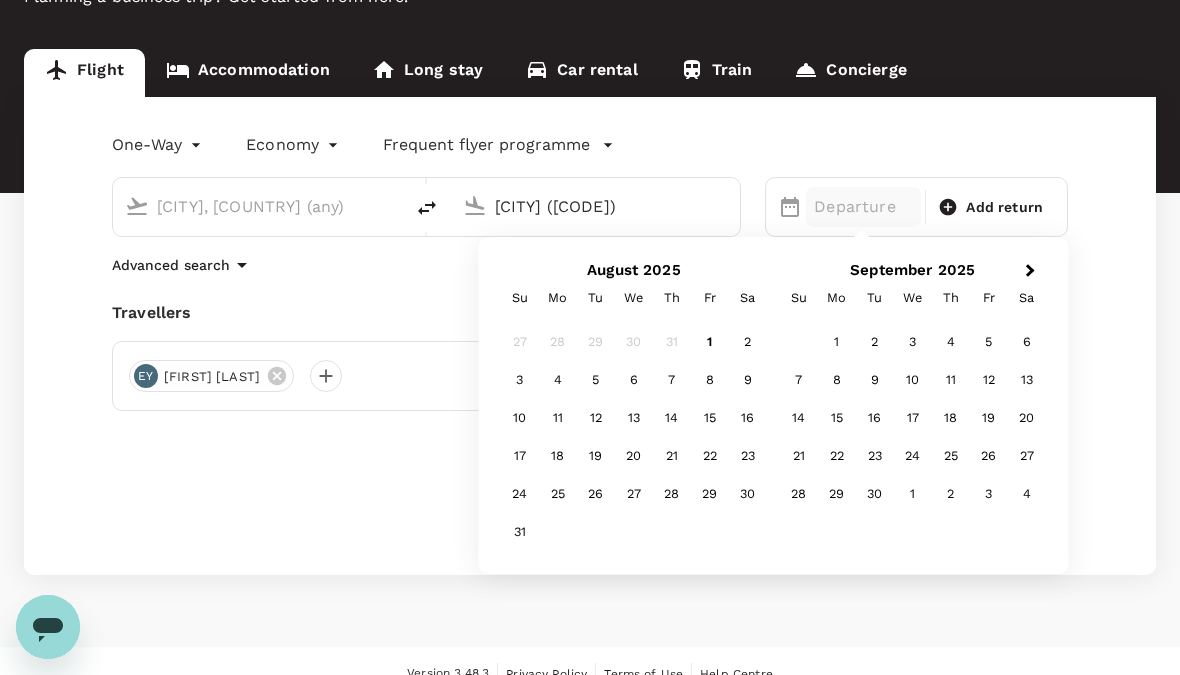 click on "22" at bounding box center [710, 456] 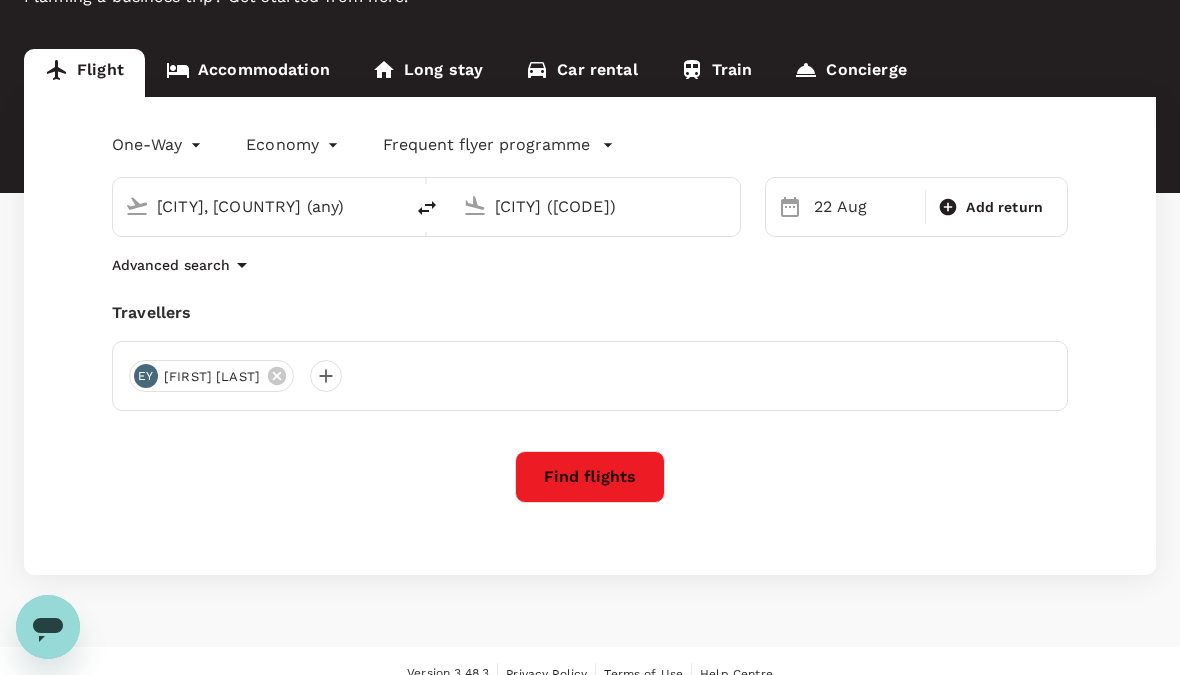 click on "Add return" at bounding box center (1004, 207) 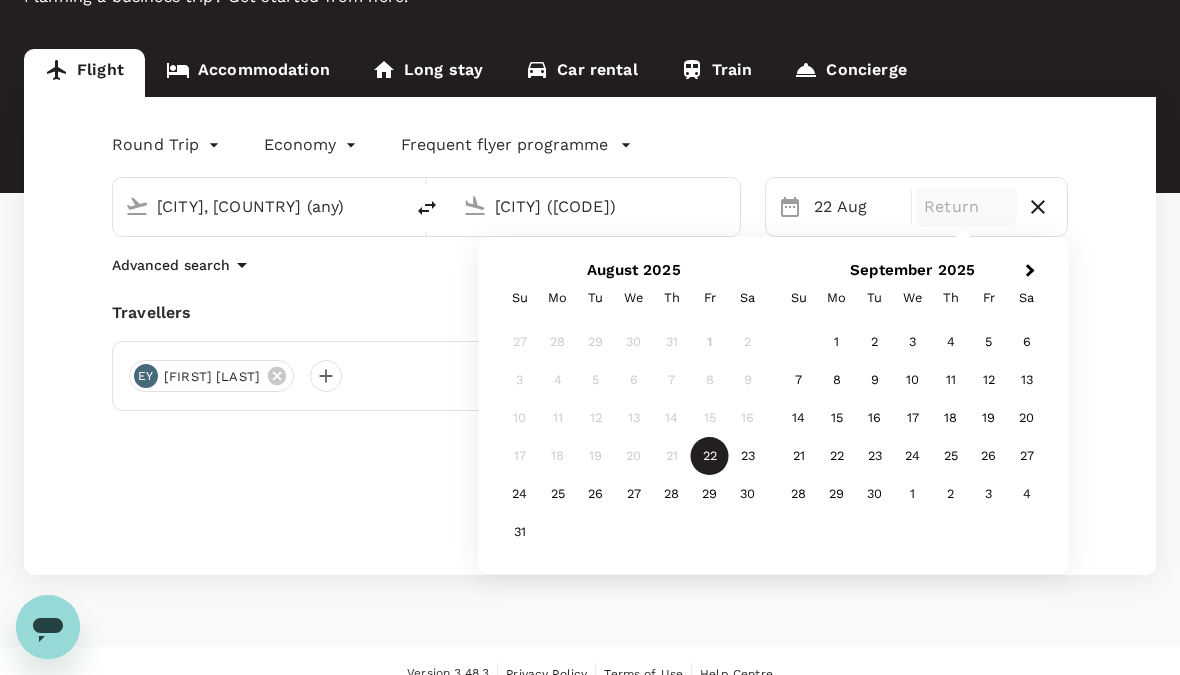 click on "24" at bounding box center [520, 494] 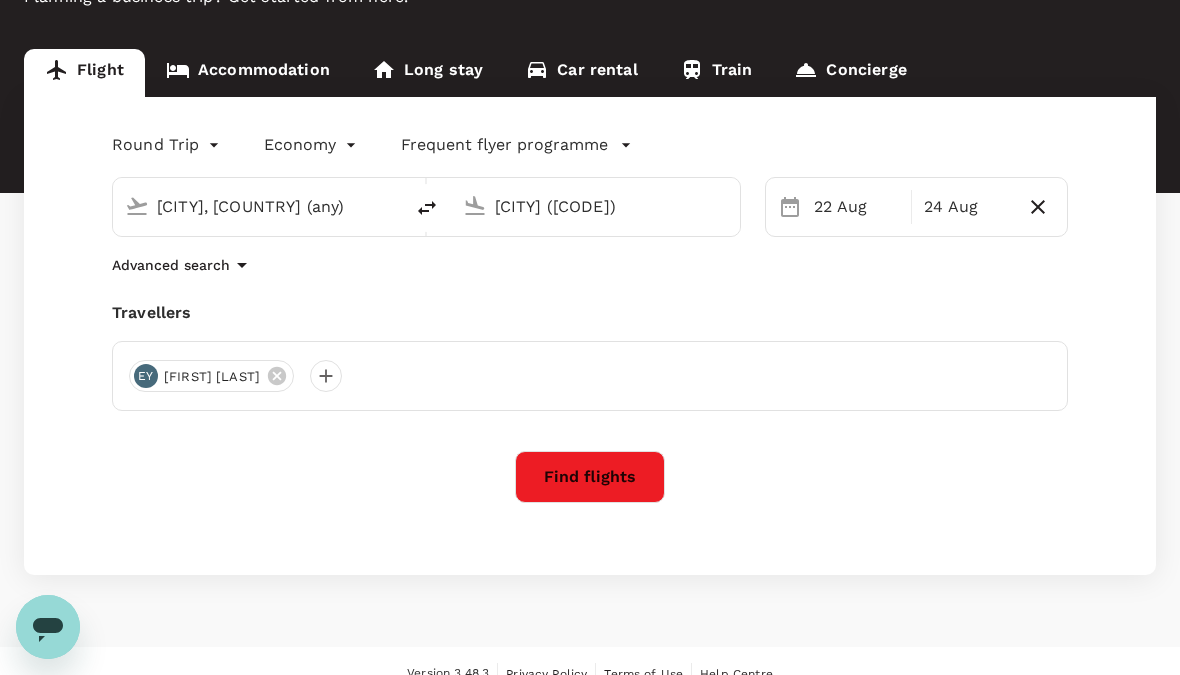 click on "Find flights" at bounding box center (590, 477) 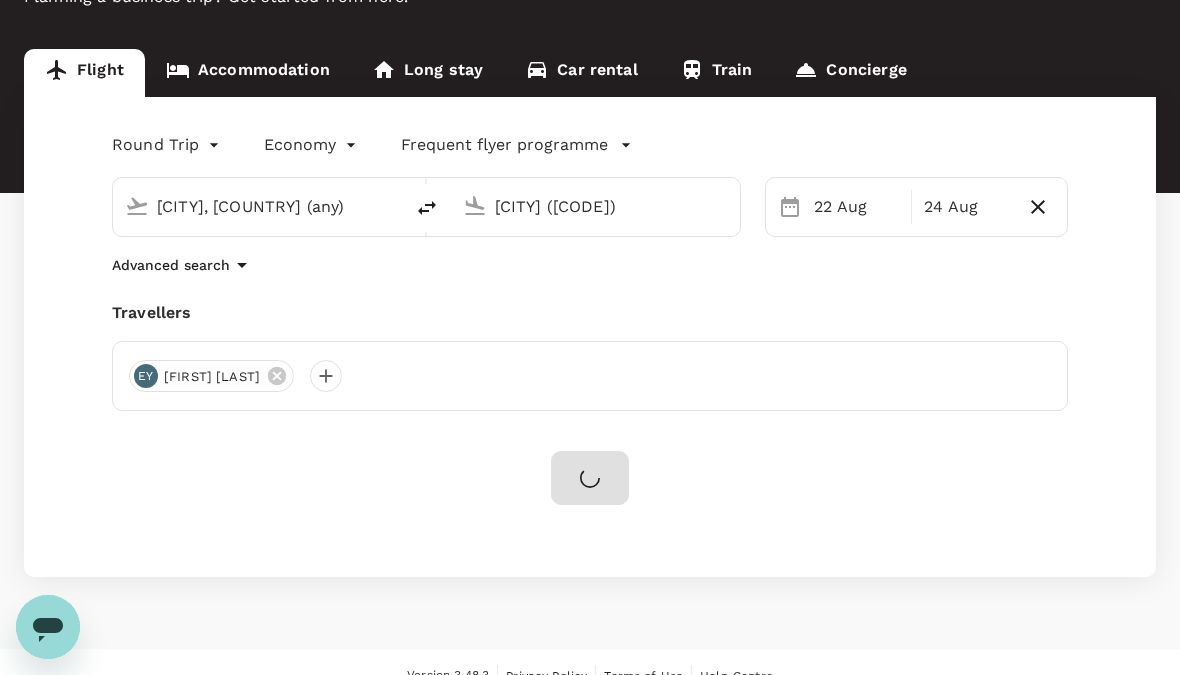 scroll, scrollTop: 0, scrollLeft: 0, axis: both 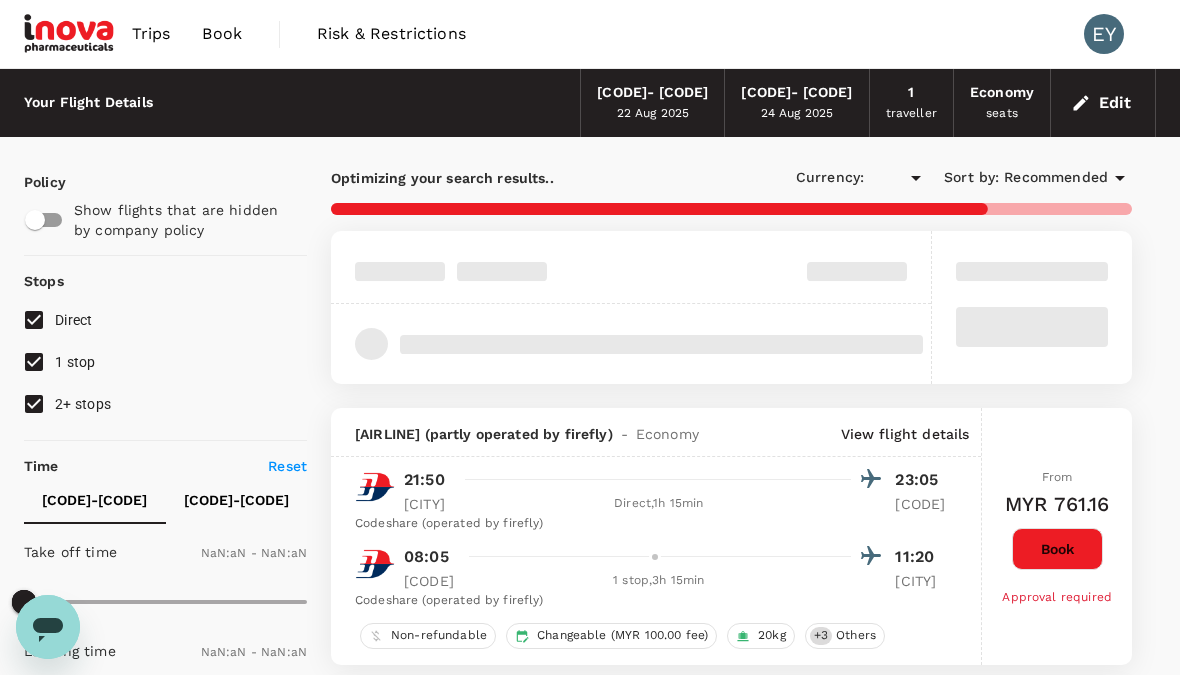 type on "MYR" 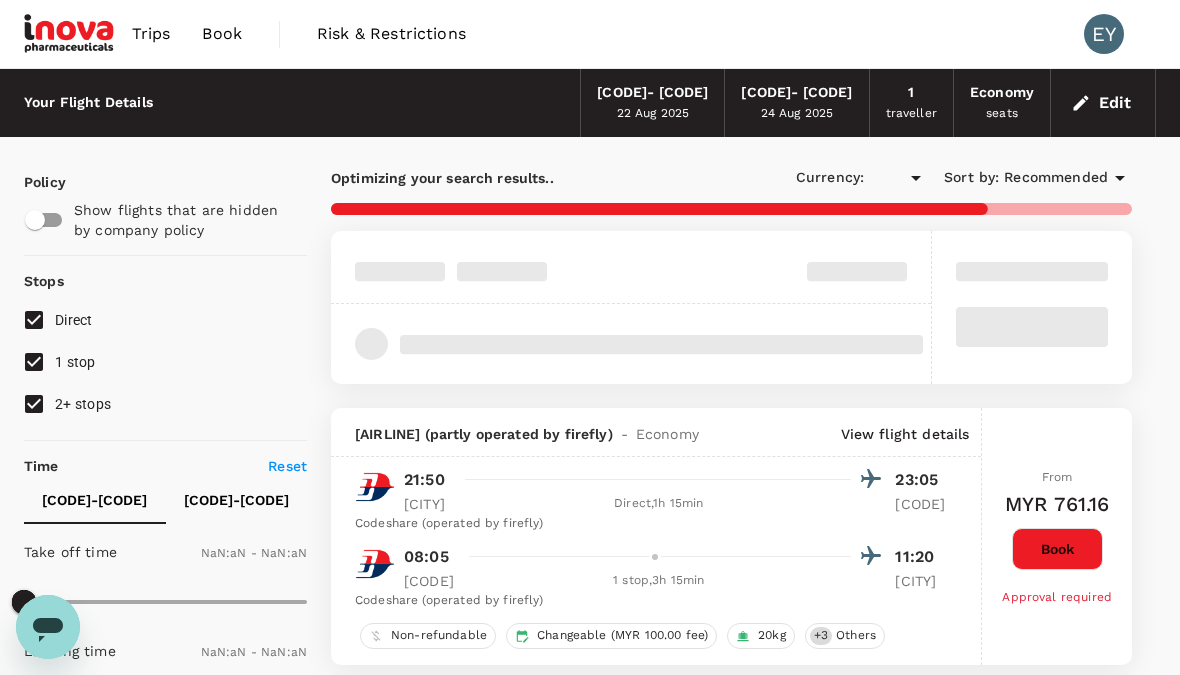 type on "1440" 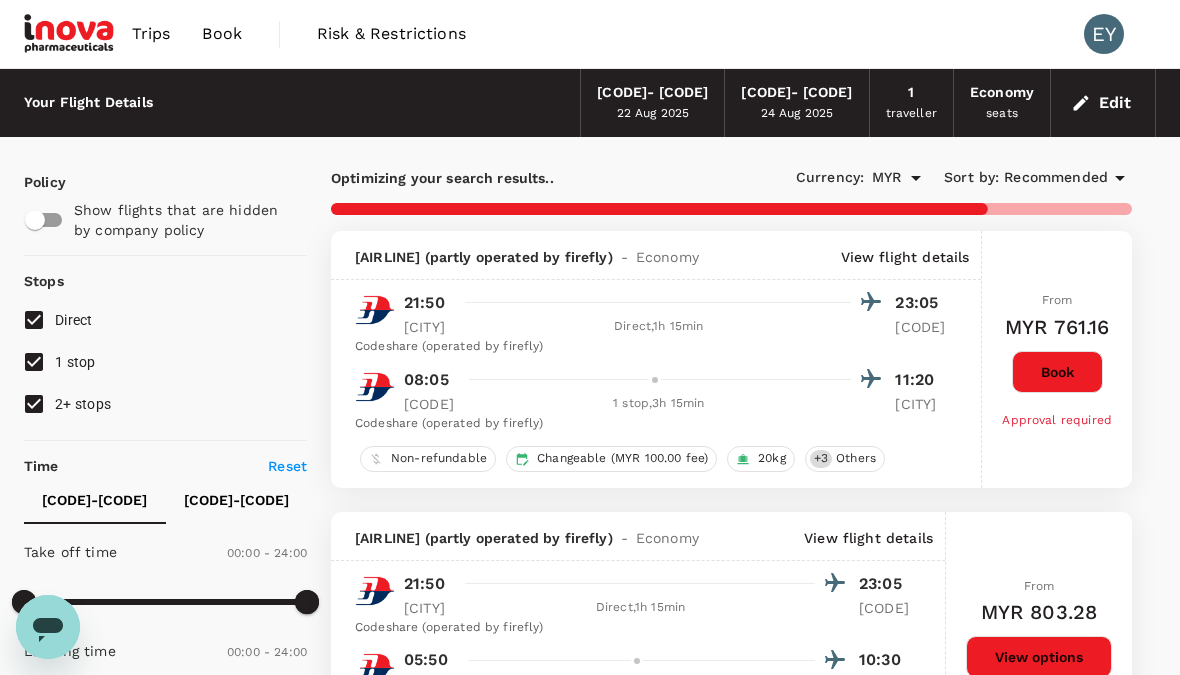 type on "1545" 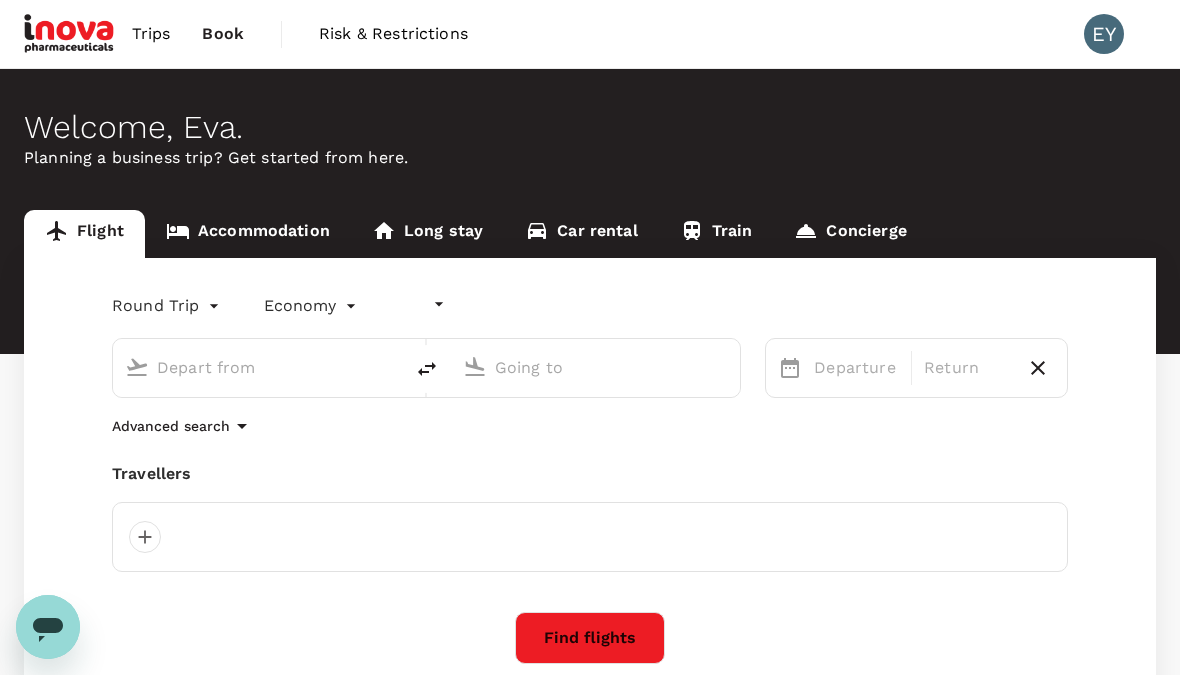 type on "undefined, undefined (any)" 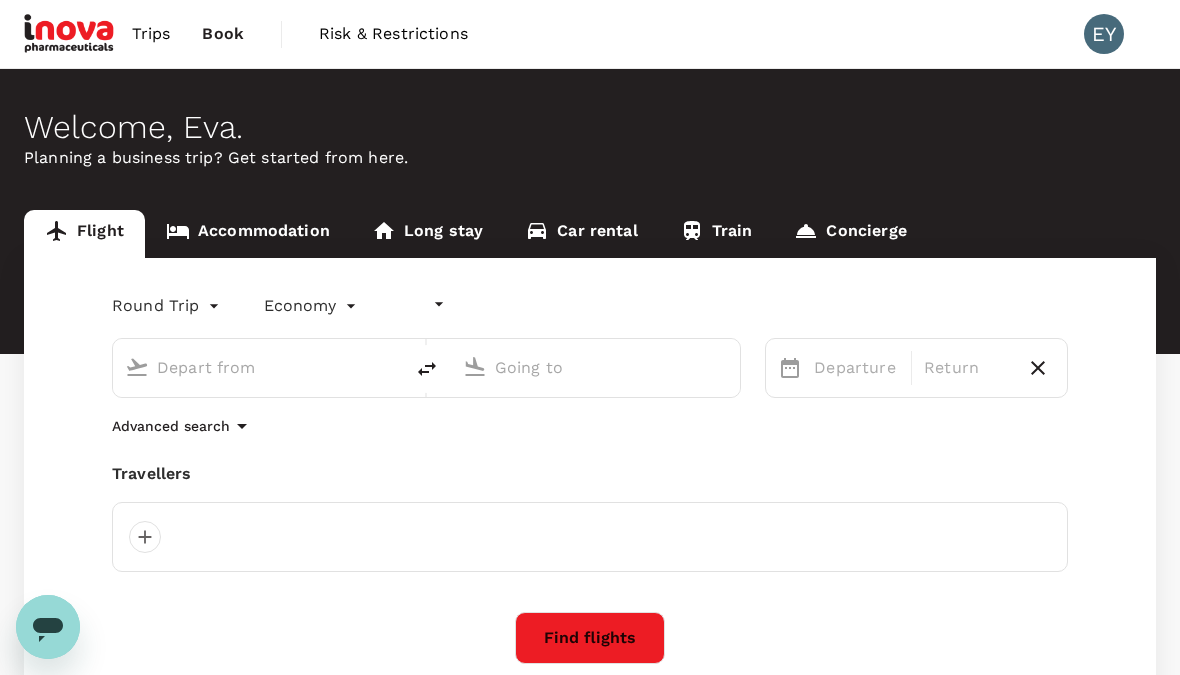 type on "undefined, undefined (any)" 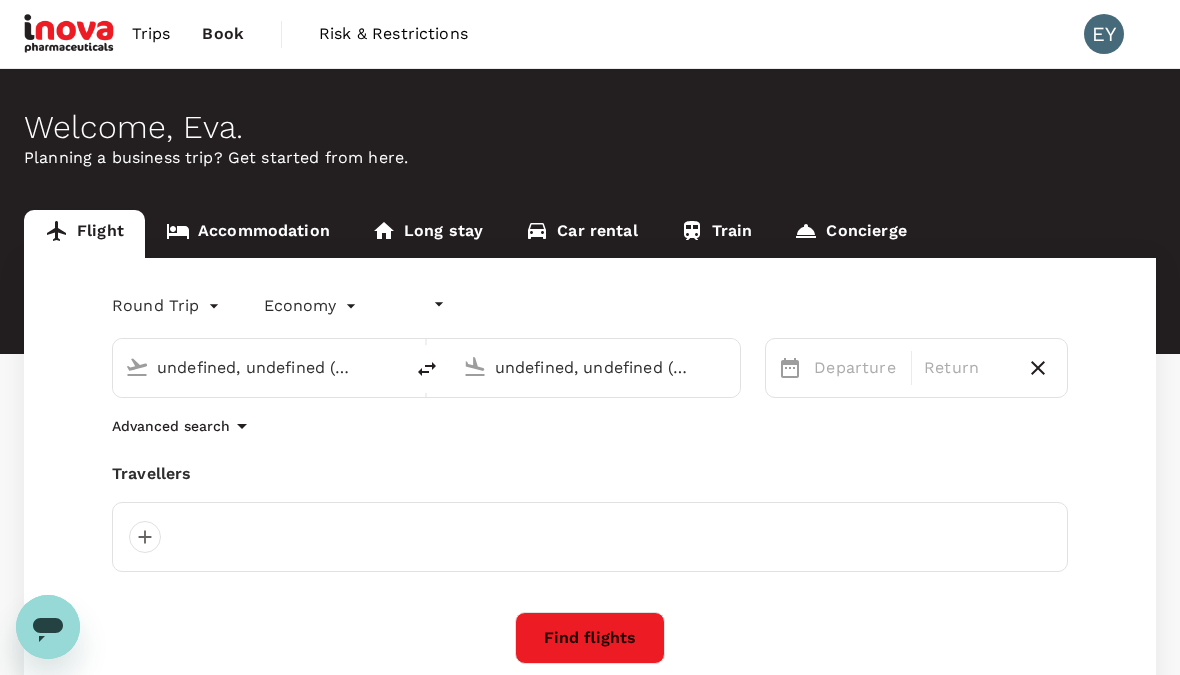 type 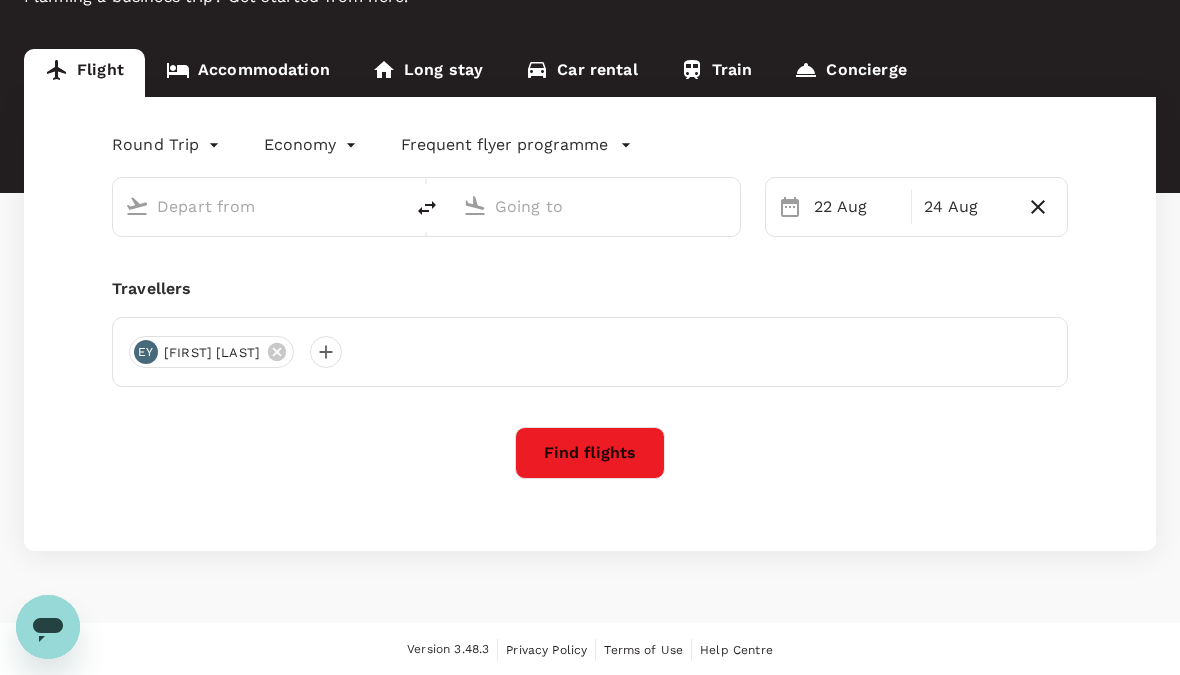 type on "[CITY], [COUNTRY] (any)" 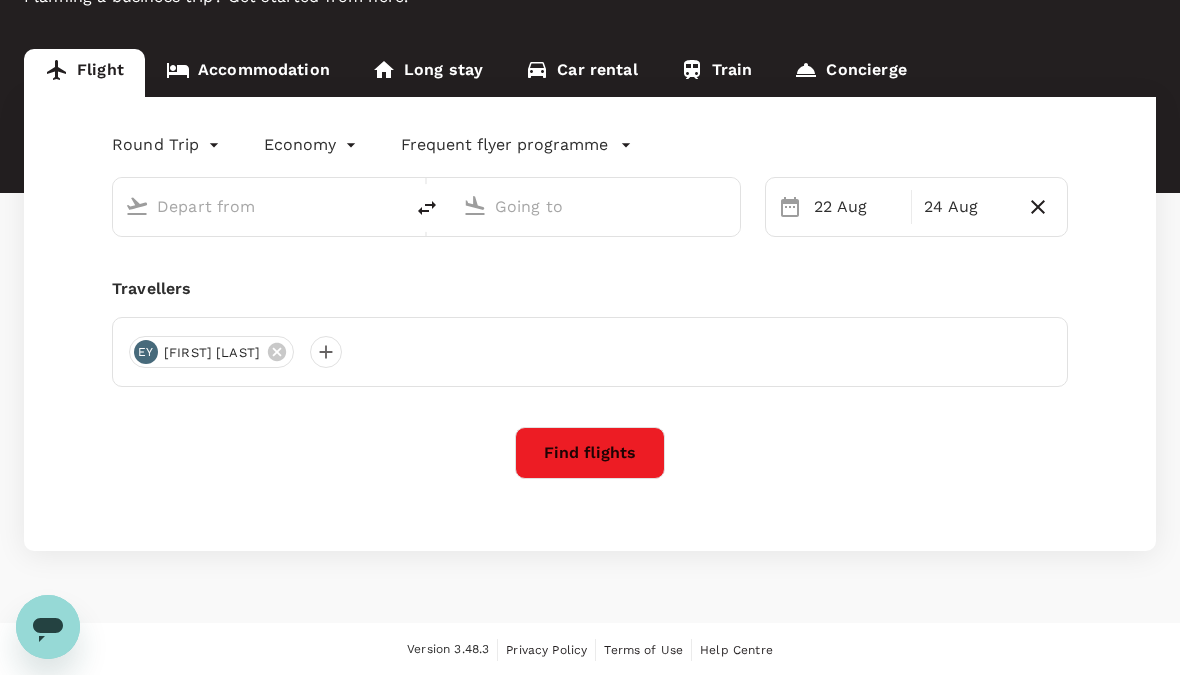type on "[CITY] ([CODE])" 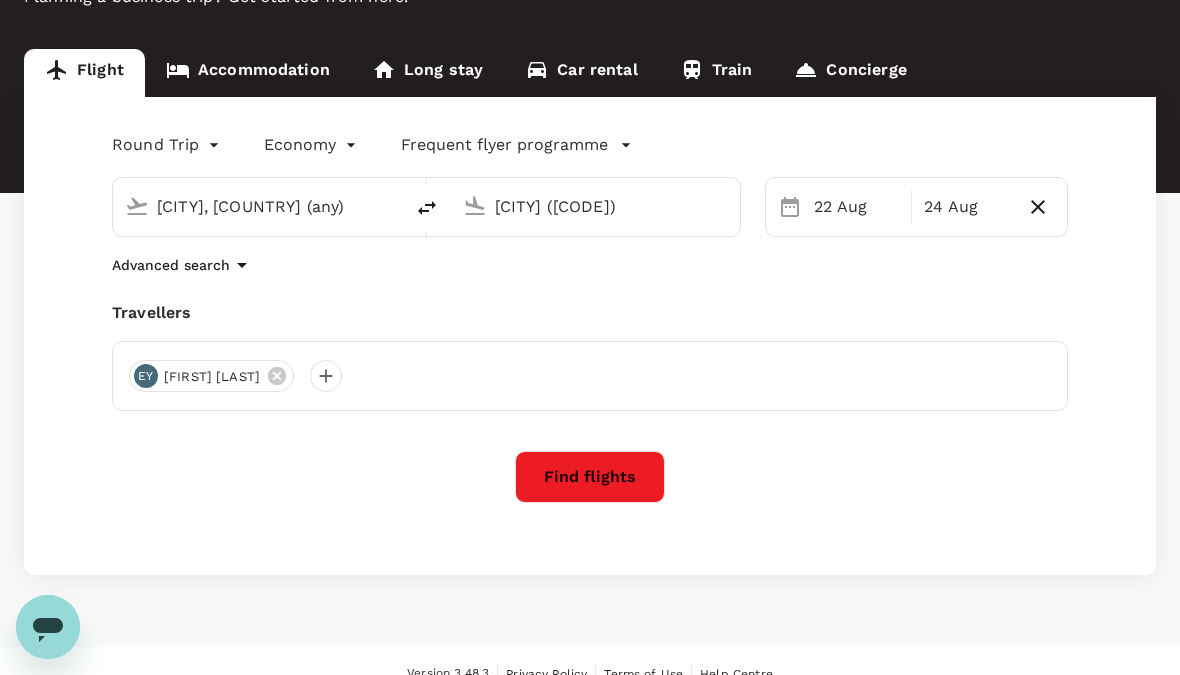 type 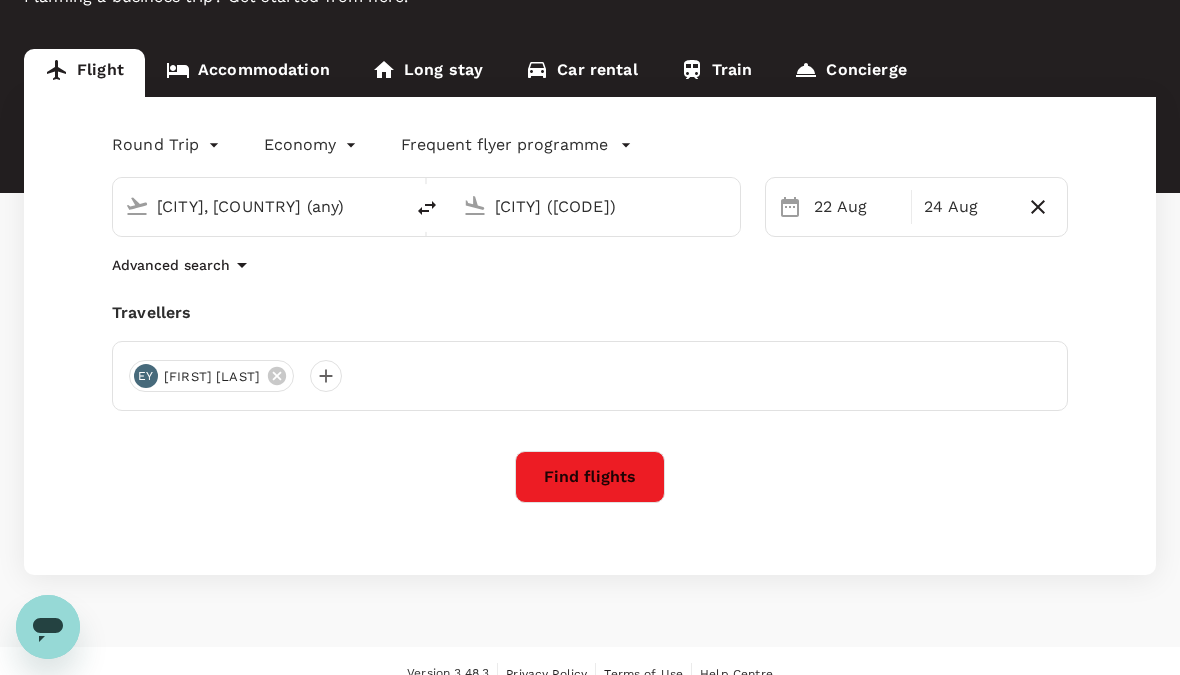 type 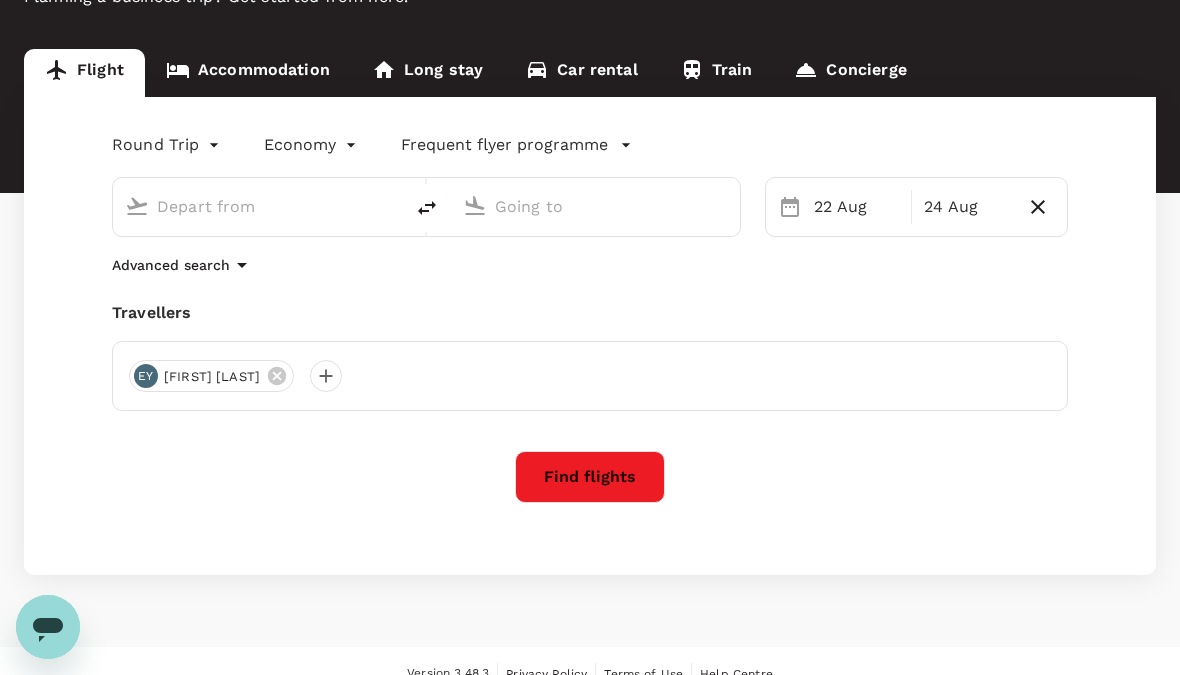 scroll, scrollTop: 137, scrollLeft: 0, axis: vertical 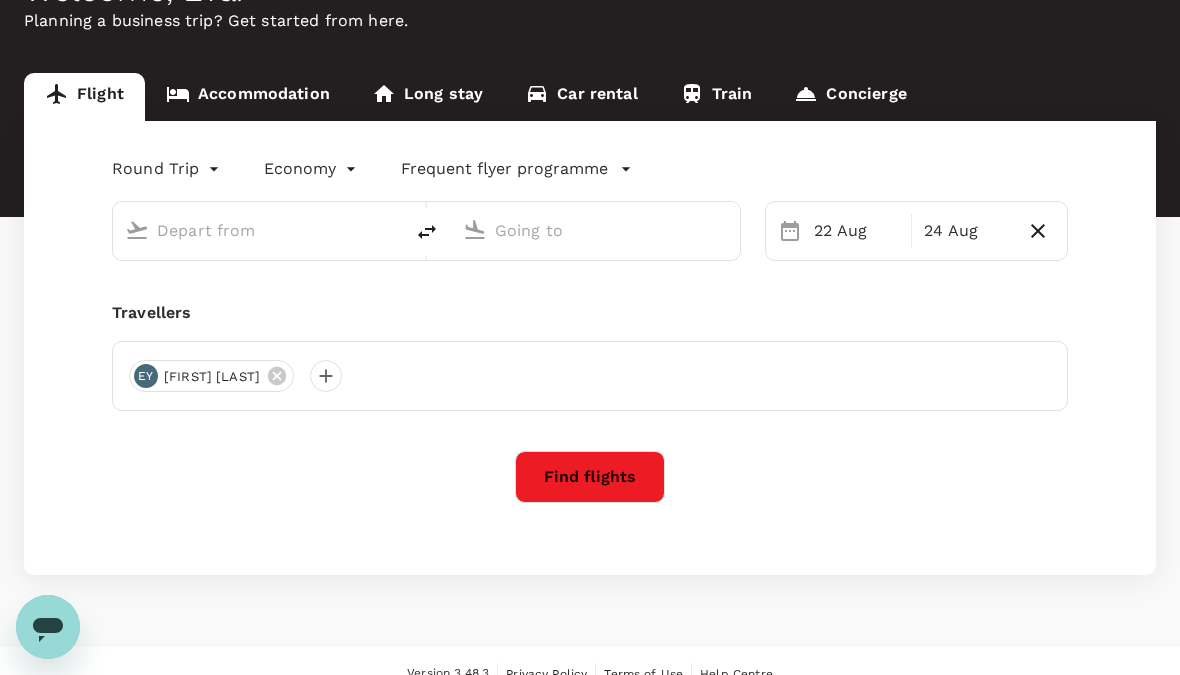 type on "[CITY], [COUNTRY] (any)" 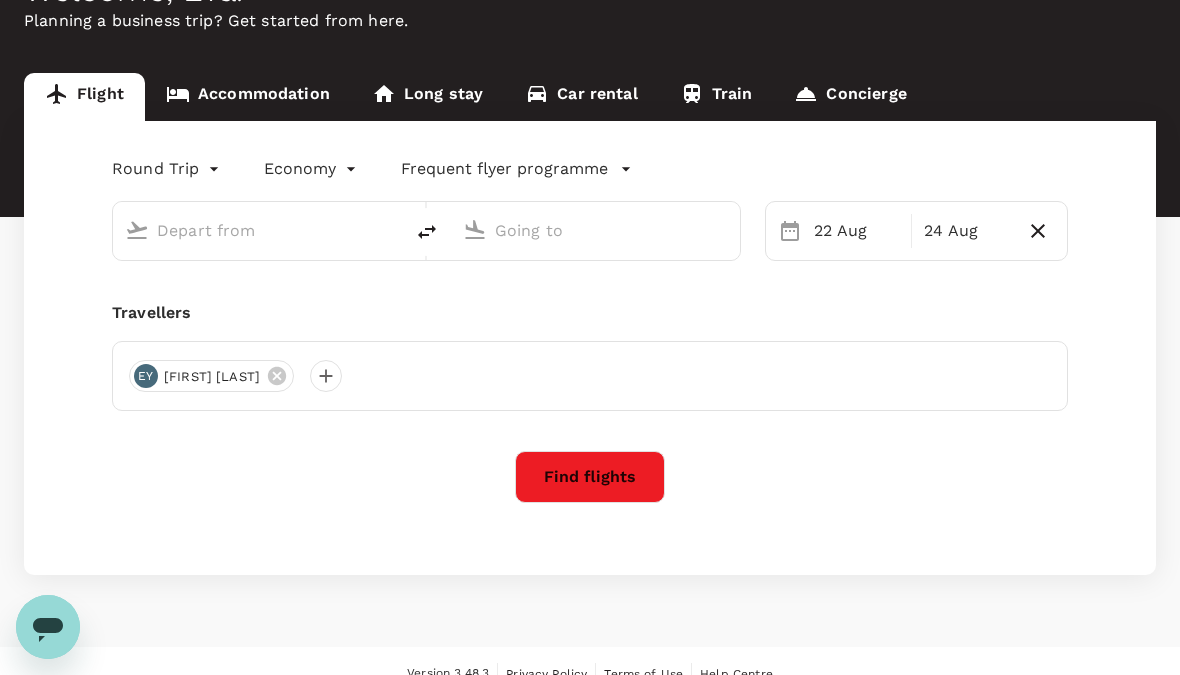 type on "[CITY] ([CODE])" 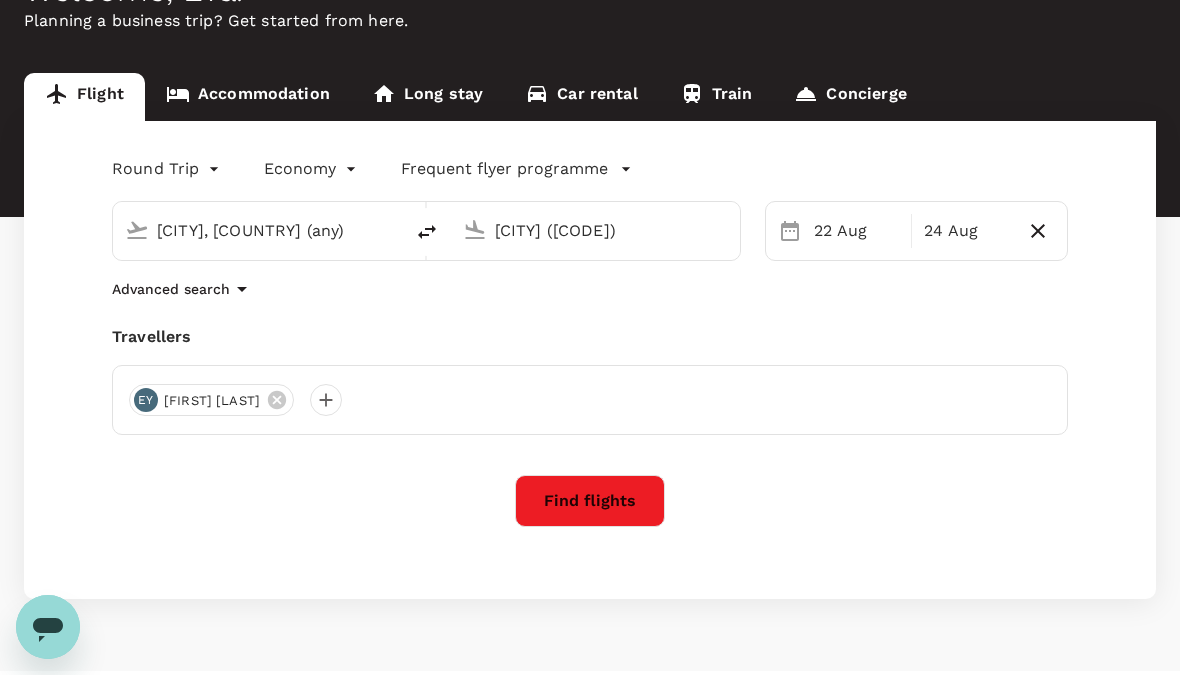 click on "Find flights" at bounding box center (590, 501) 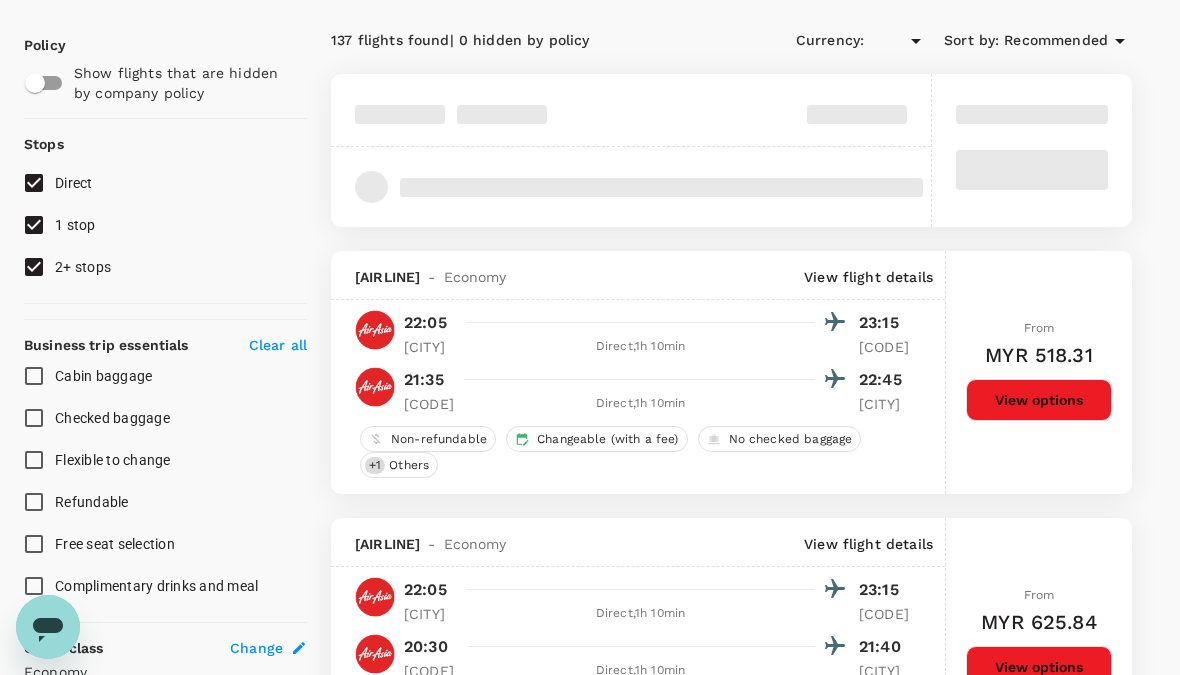 checkbox on "true" 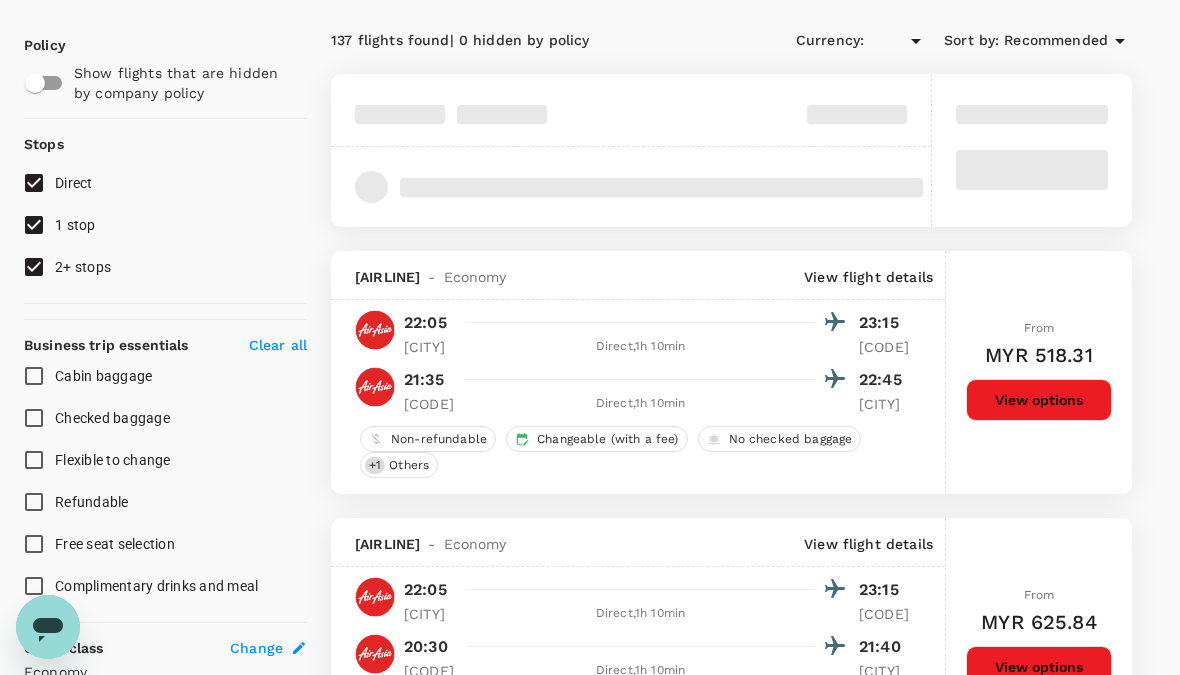 type on "MYR" 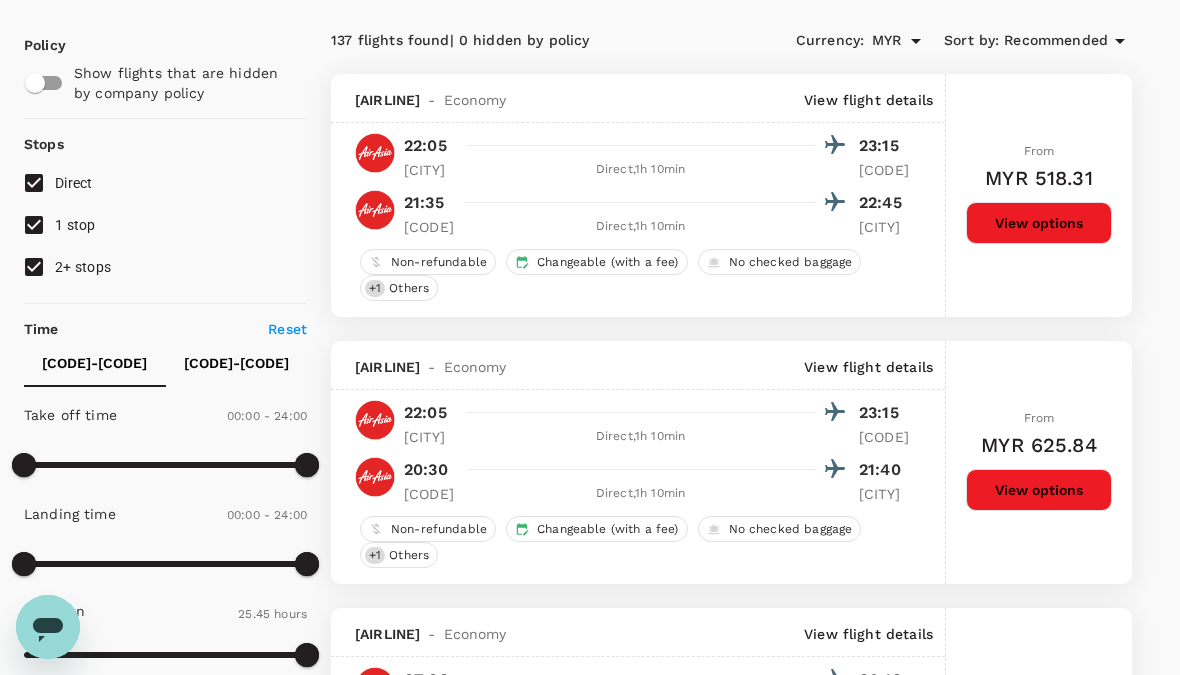 scroll, scrollTop: 0, scrollLeft: 0, axis: both 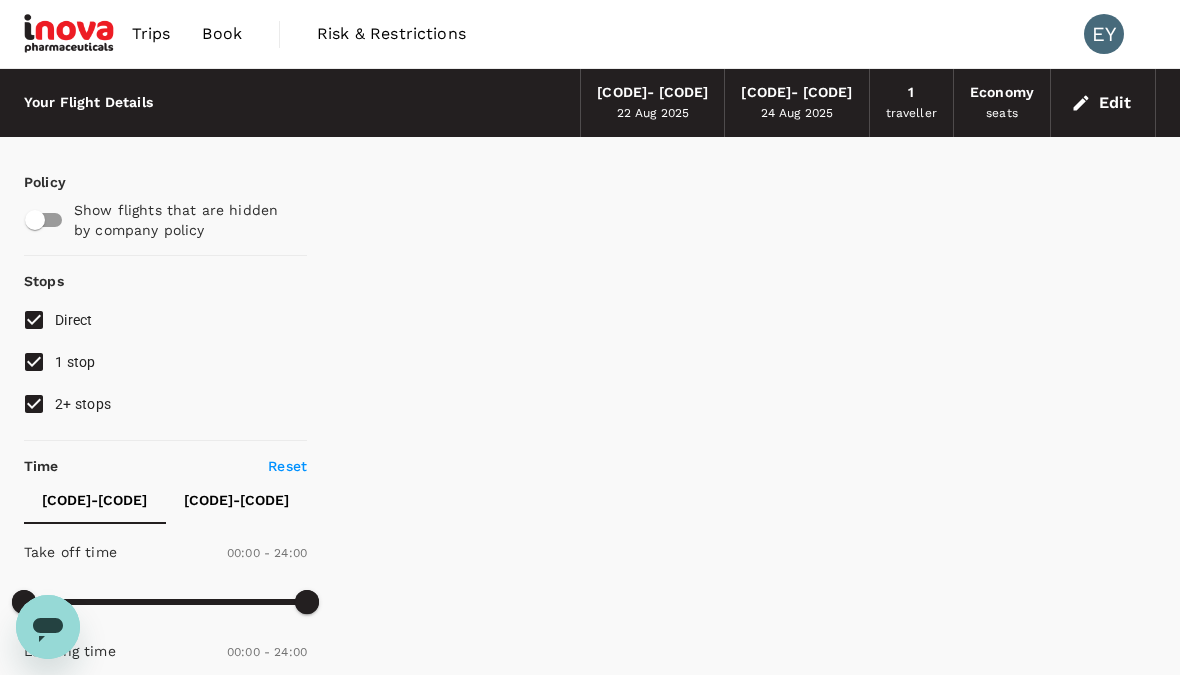 type on "415" 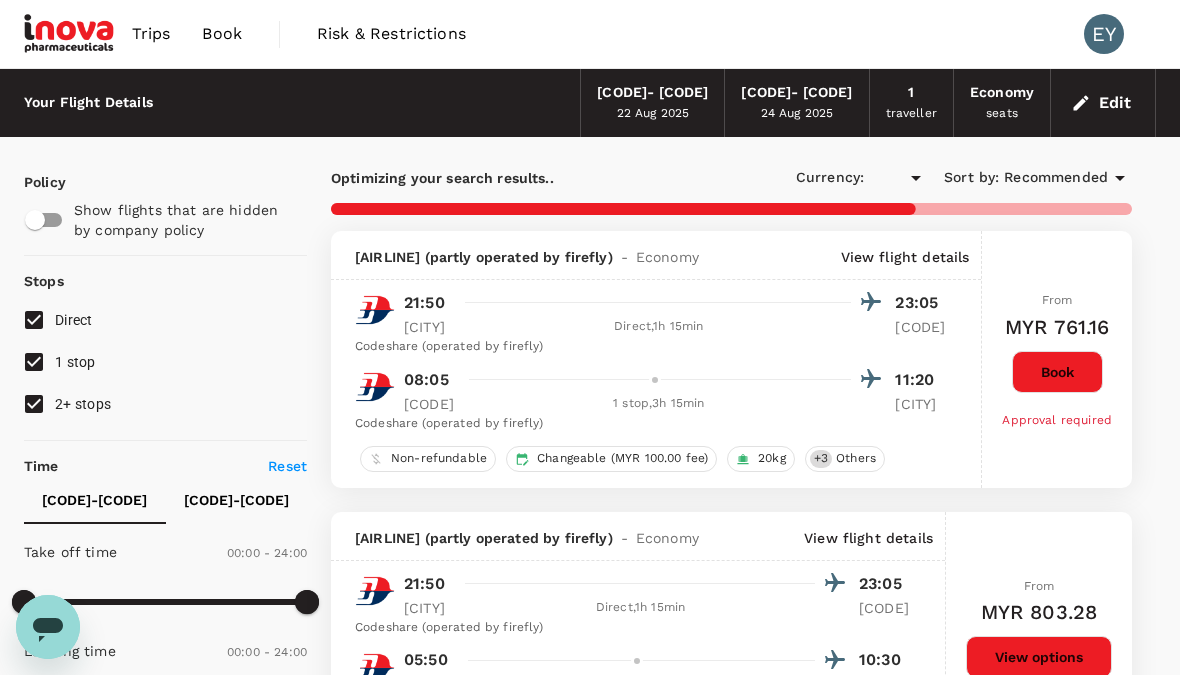 type on "MYR" 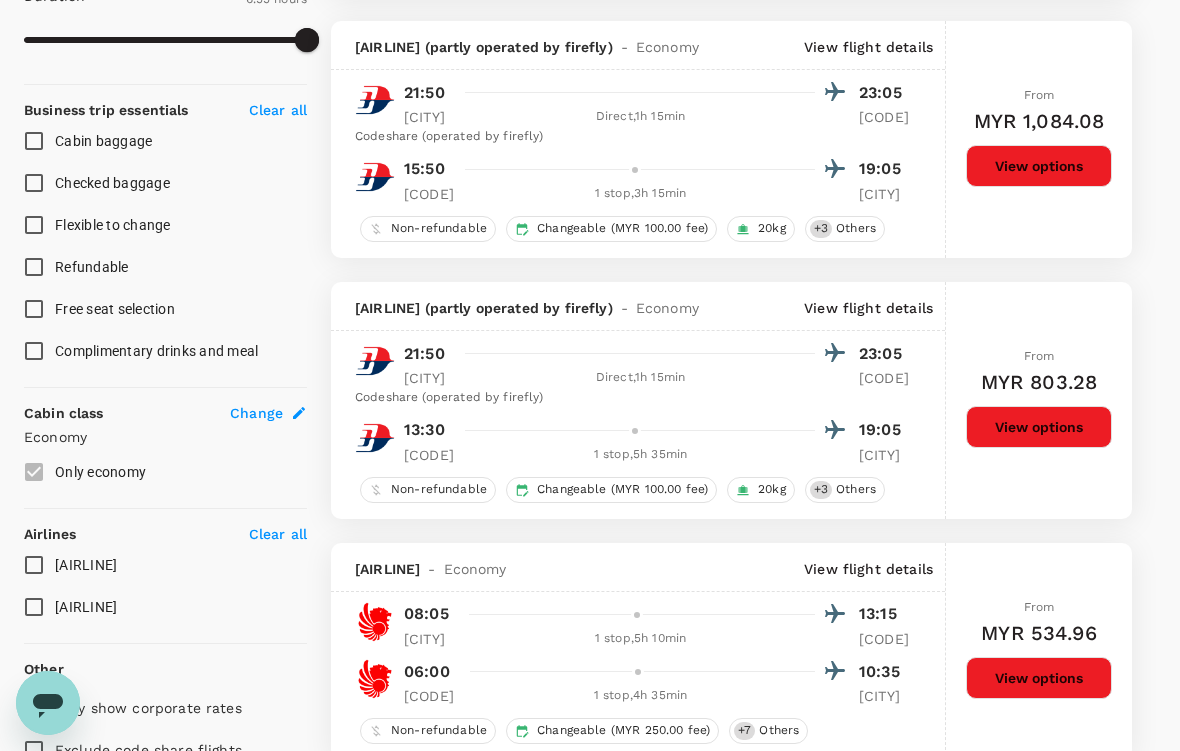 scroll, scrollTop: 753, scrollLeft: 0, axis: vertical 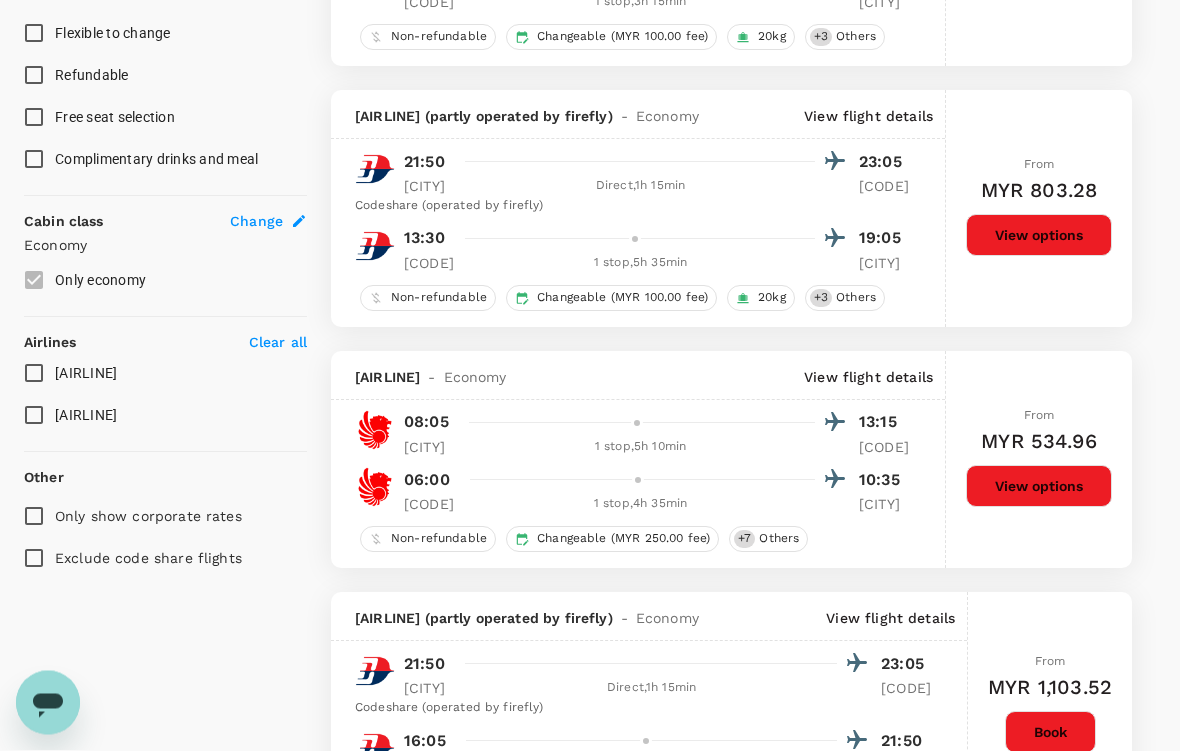 type on "1545" 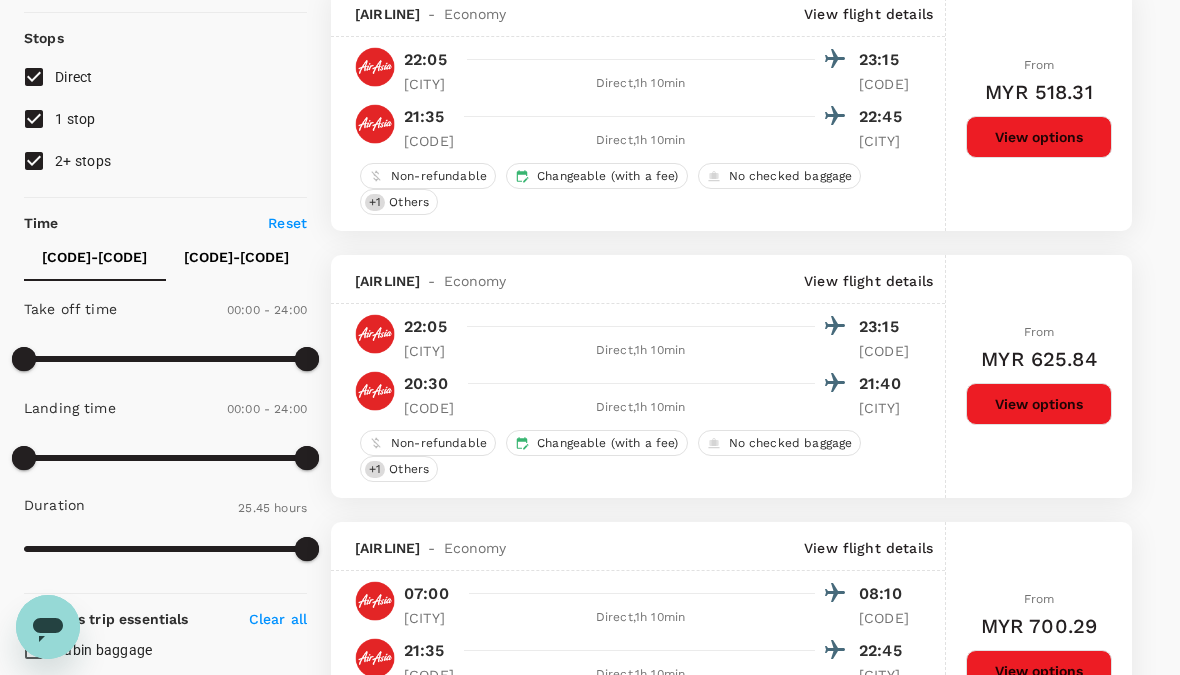 scroll, scrollTop: 0, scrollLeft: 0, axis: both 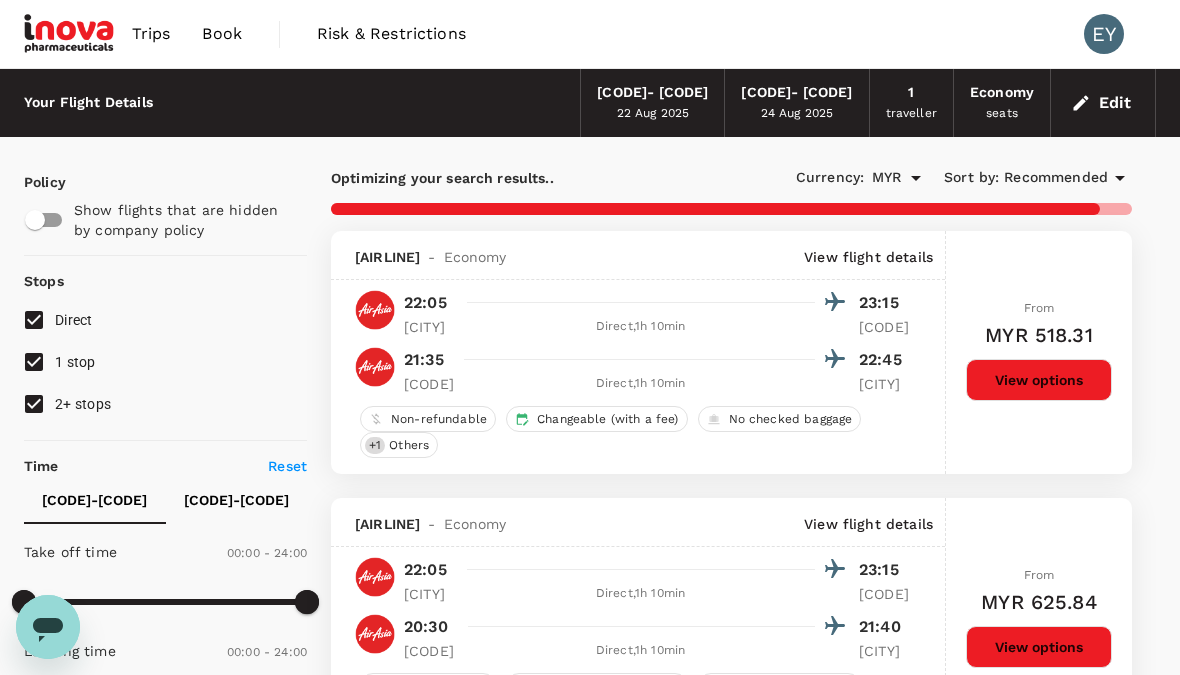 click on "2+ stops" at bounding box center [34, 404] 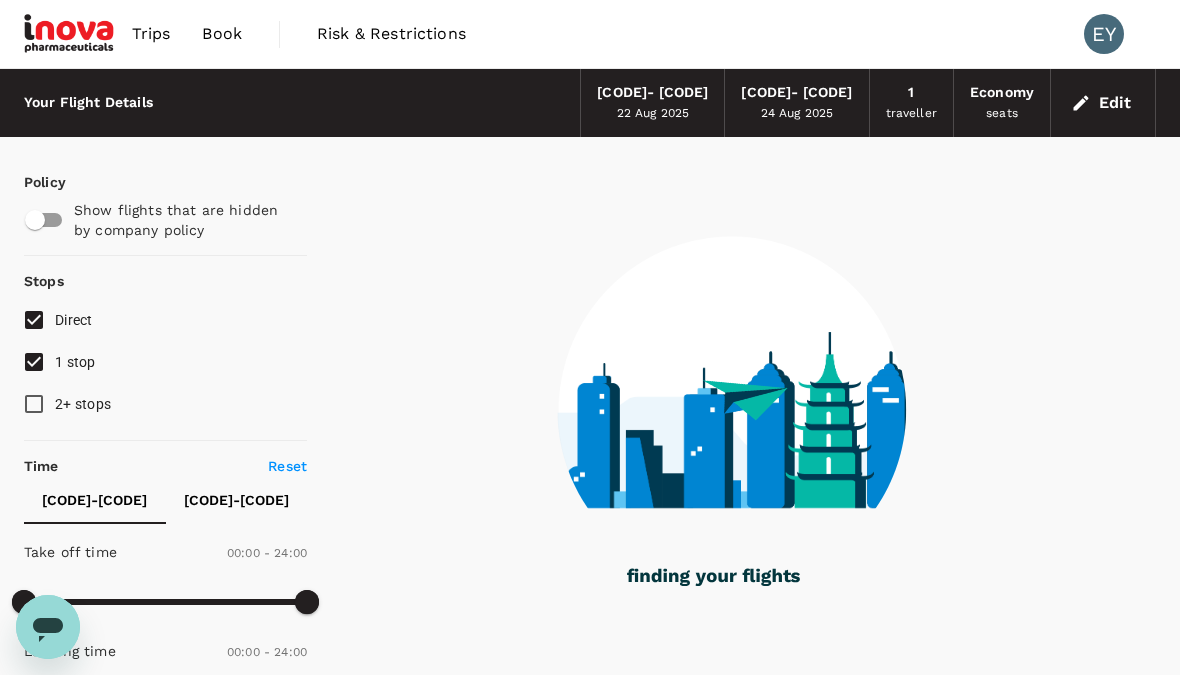 click on "1 stop" at bounding box center [34, 362] 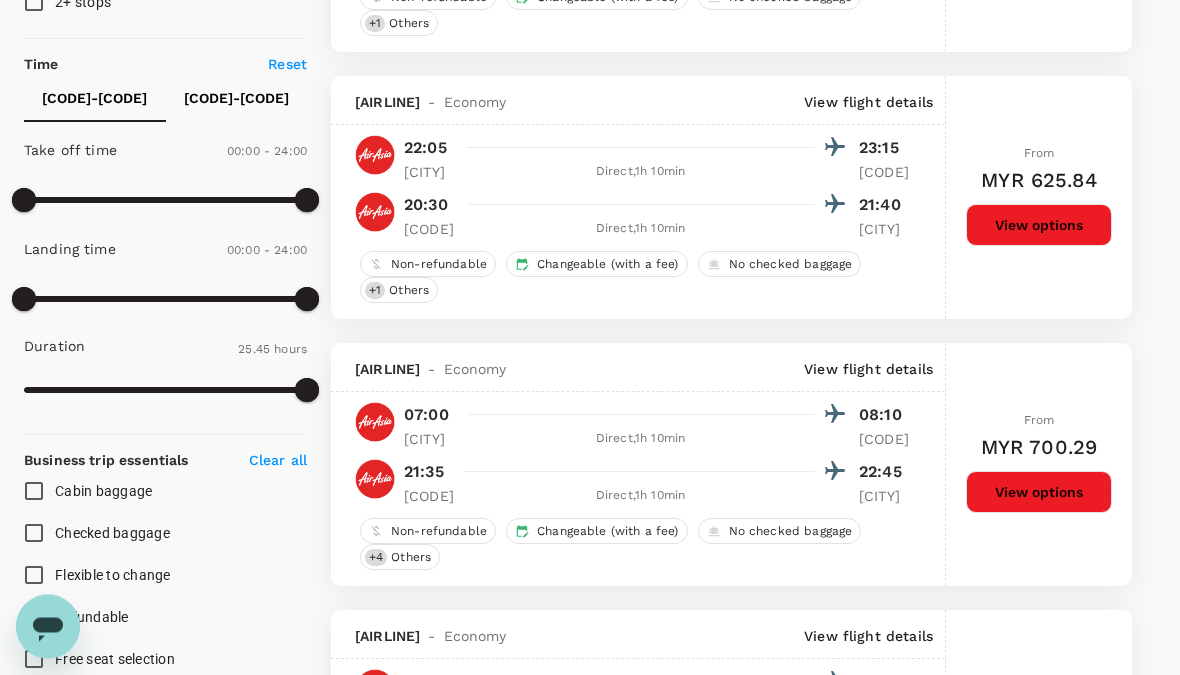 scroll, scrollTop: 0, scrollLeft: 0, axis: both 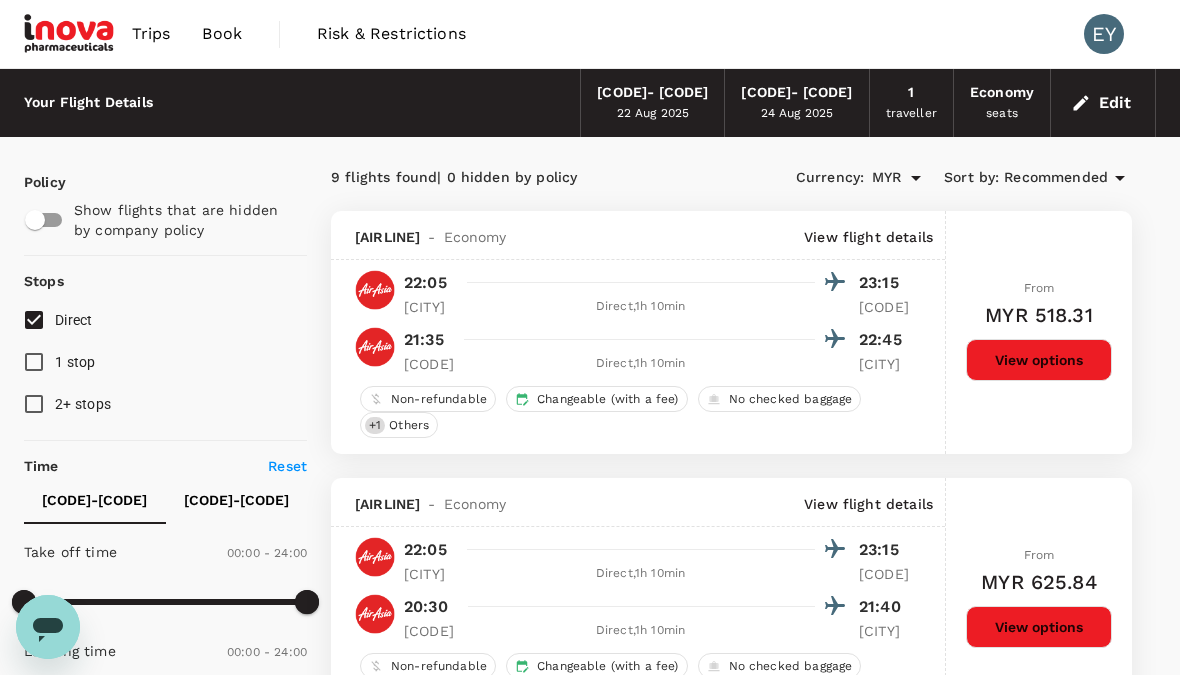 click on "1 stop" at bounding box center (34, 362) 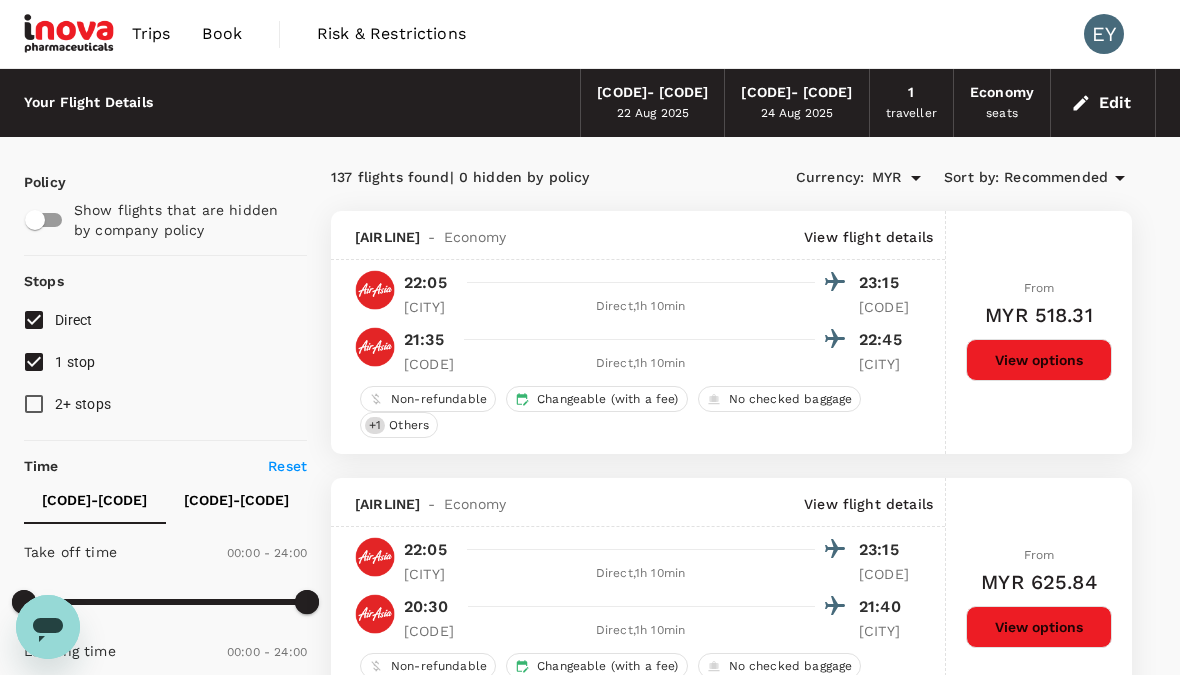 click on "2+ stops" at bounding box center [34, 404] 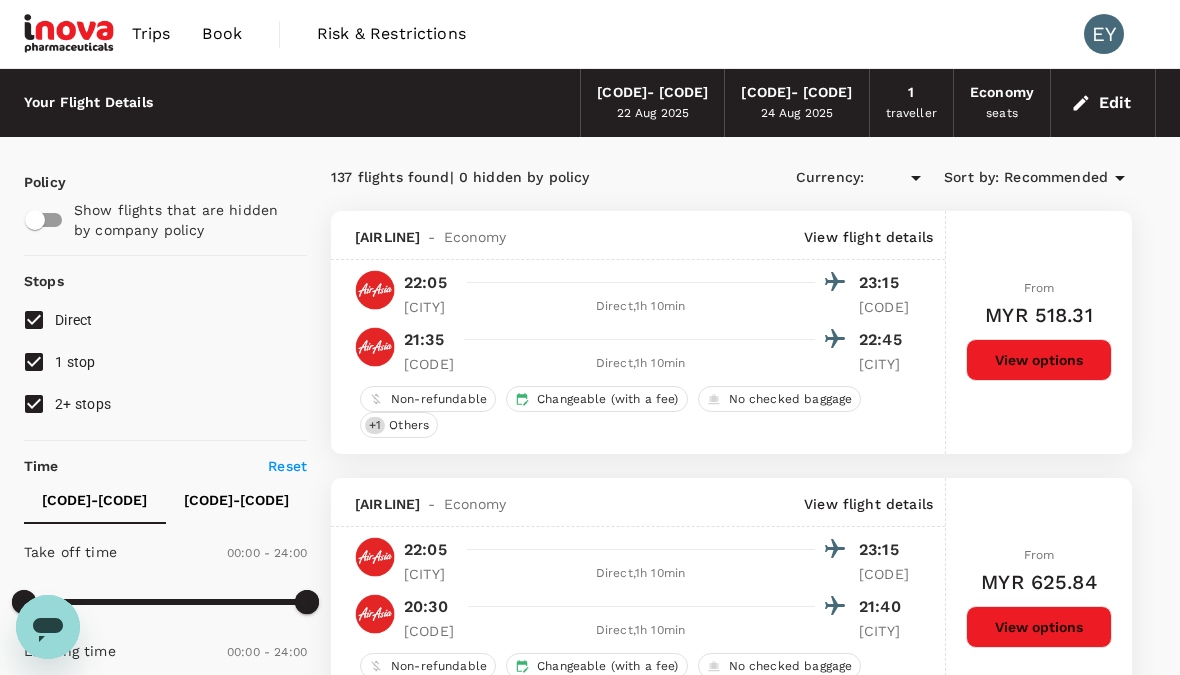 type on "MYR" 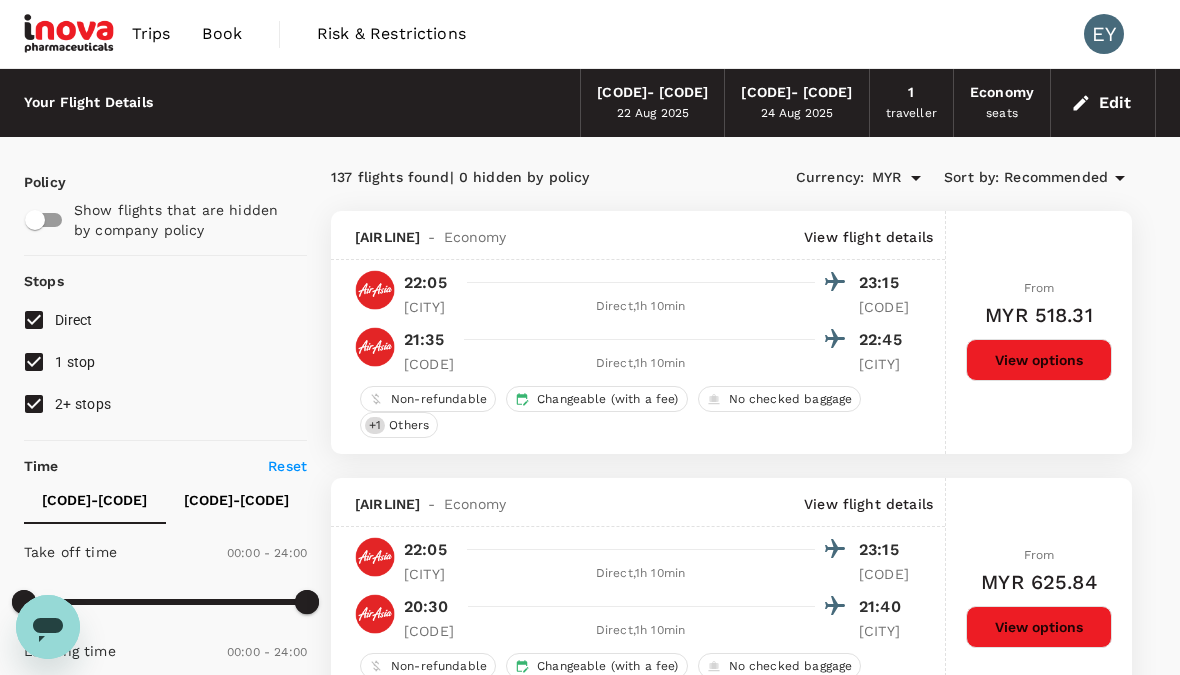 click at bounding box center [35, 220] 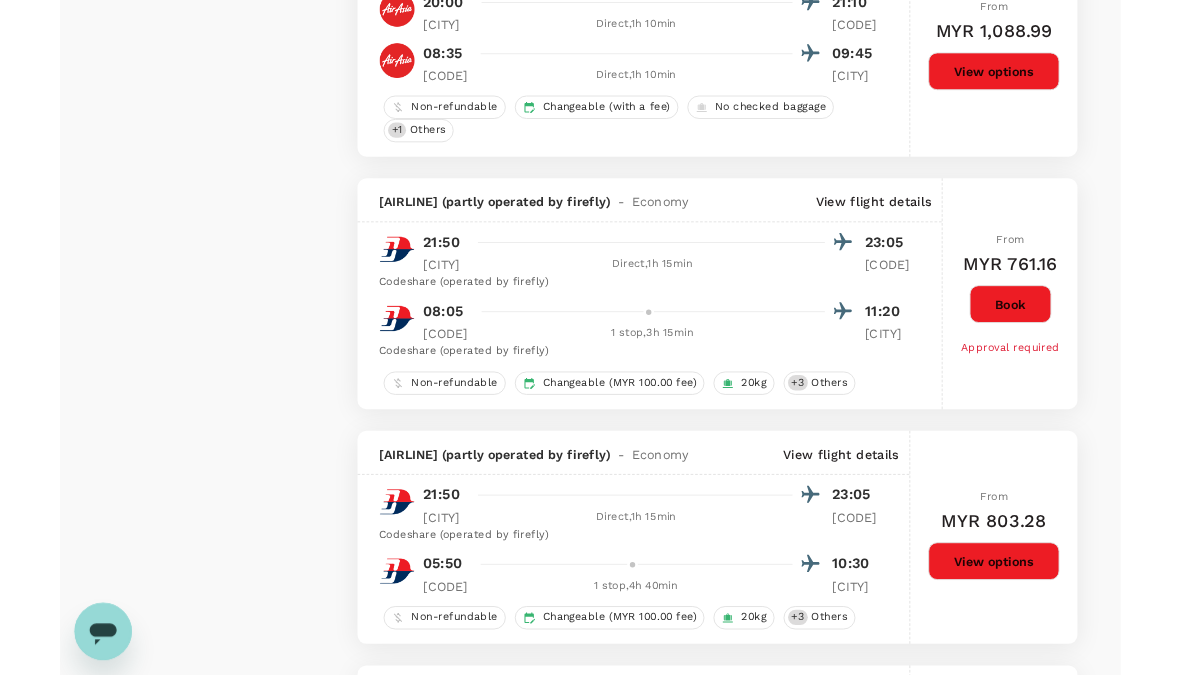 scroll, scrollTop: 2415, scrollLeft: 0, axis: vertical 